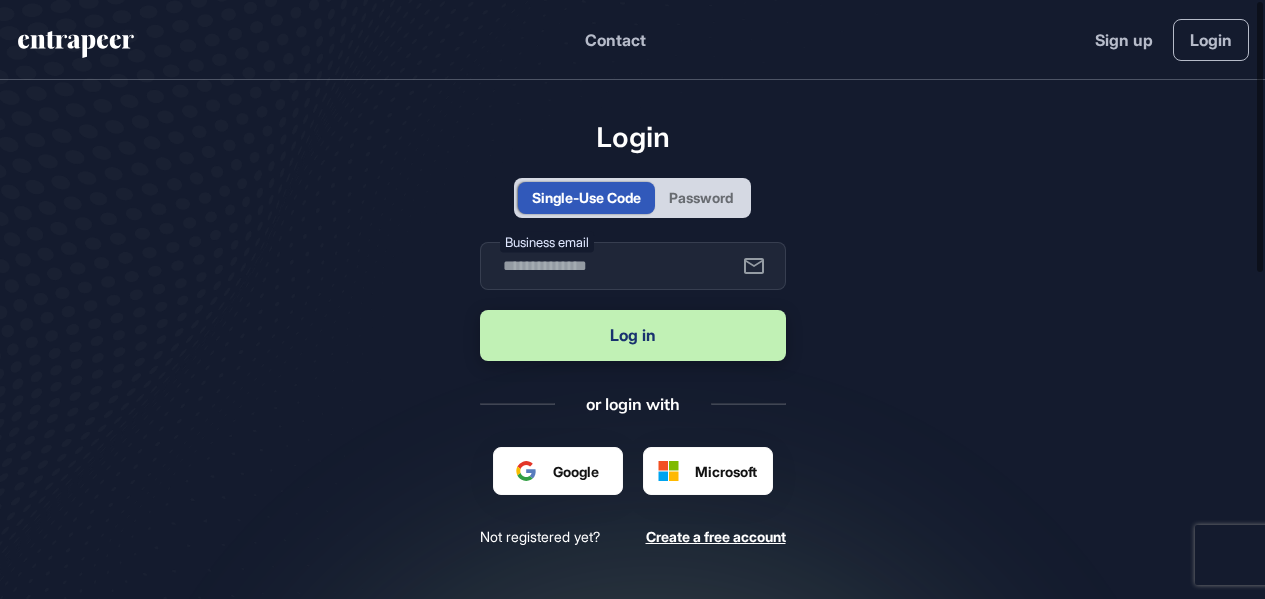 scroll, scrollTop: 0, scrollLeft: 0, axis: both 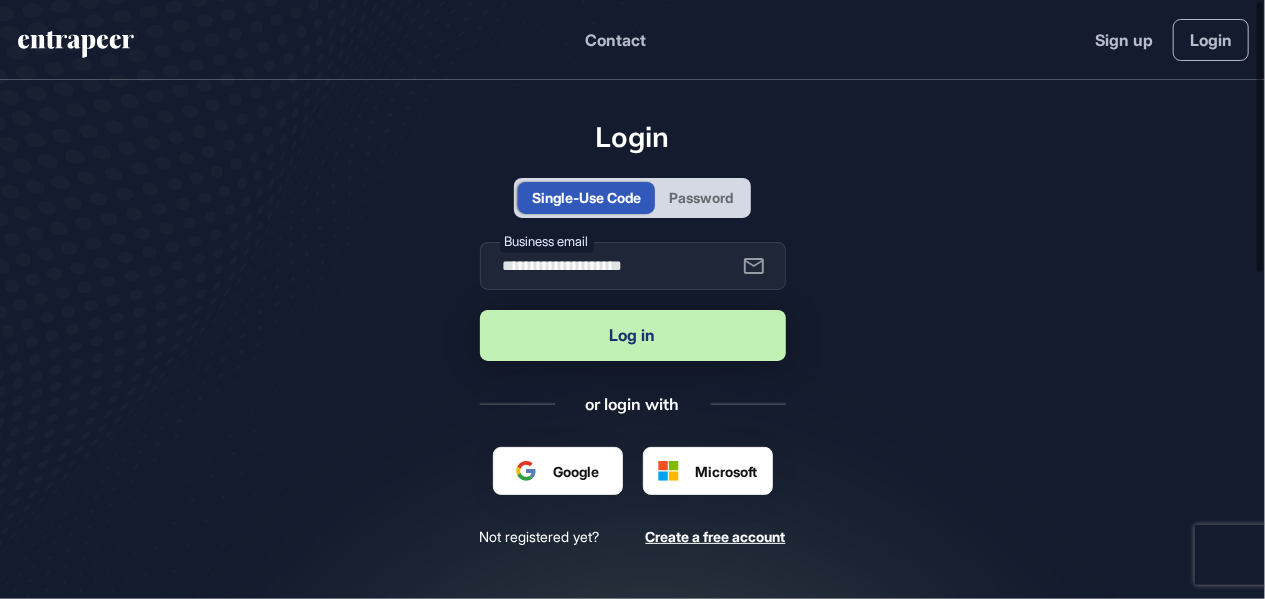 type on "**********" 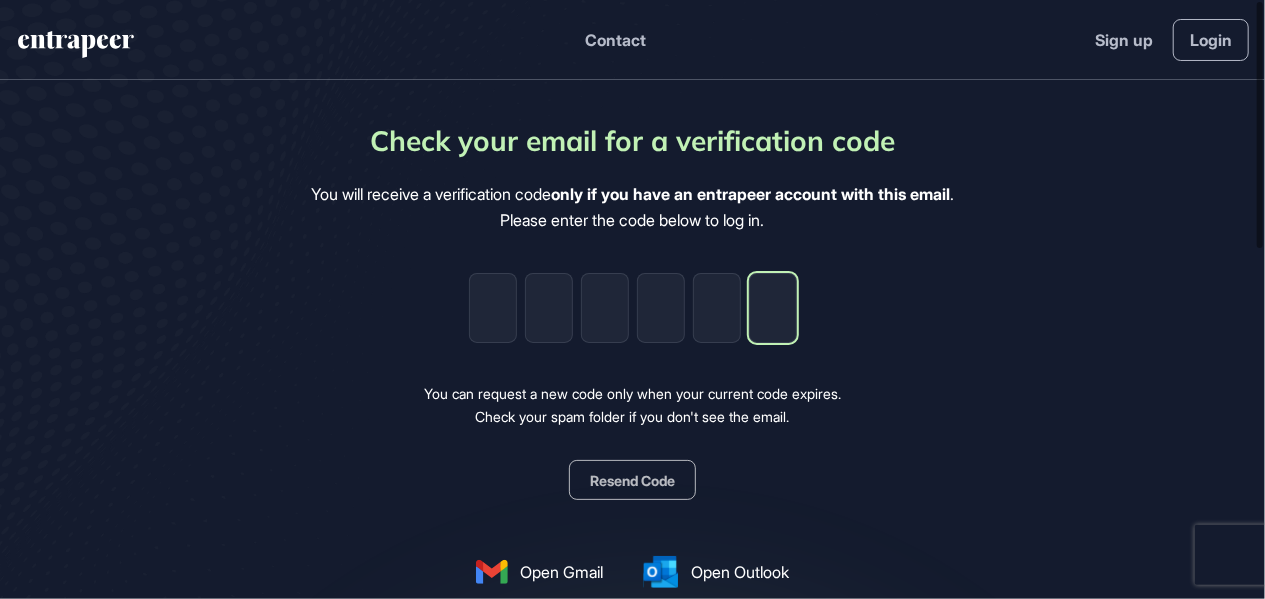 type on "*" 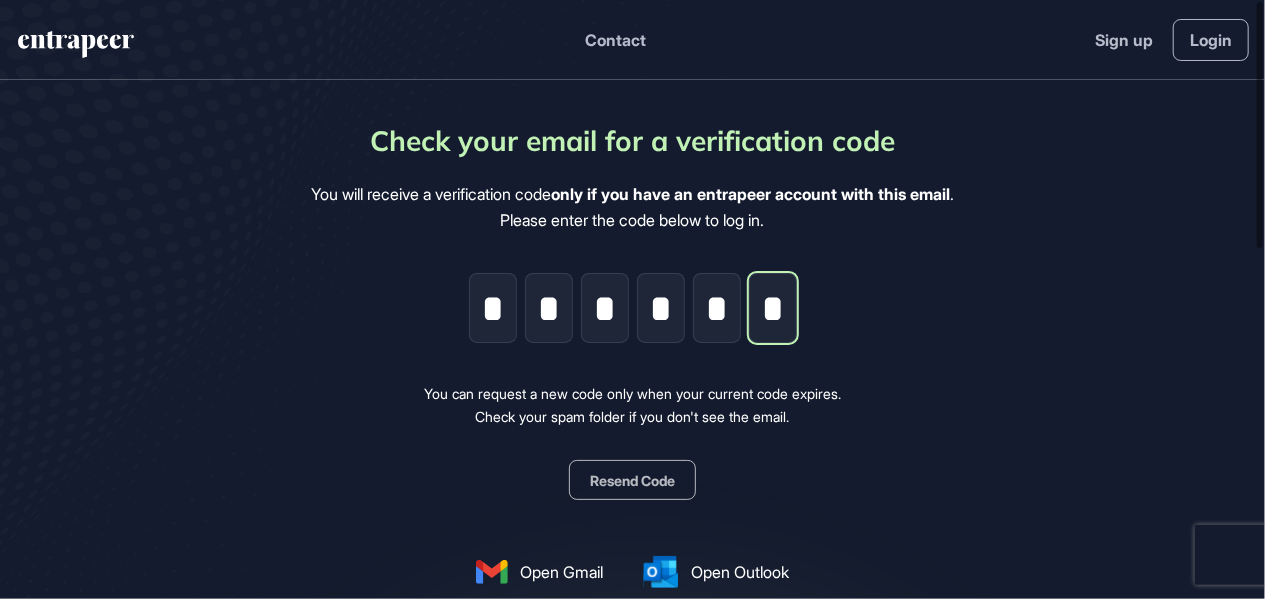scroll, scrollTop: 0, scrollLeft: 1, axis: horizontal 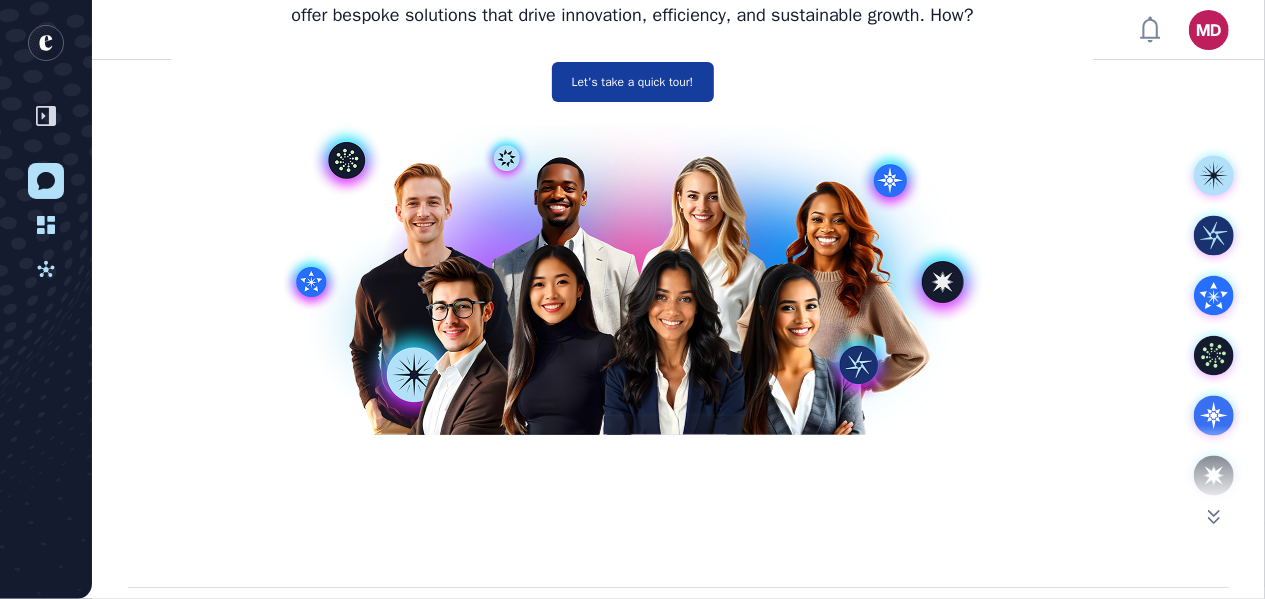 click on "Let's take a quick tour!" at bounding box center [632, 83] 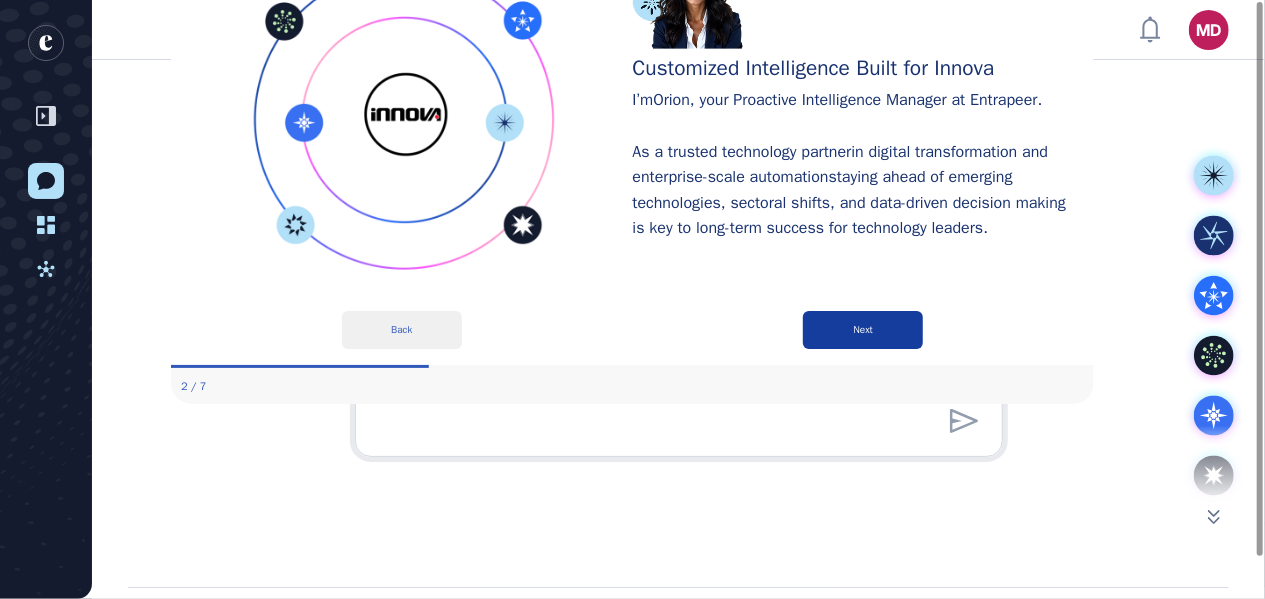 click on "Next" at bounding box center (862, 331) 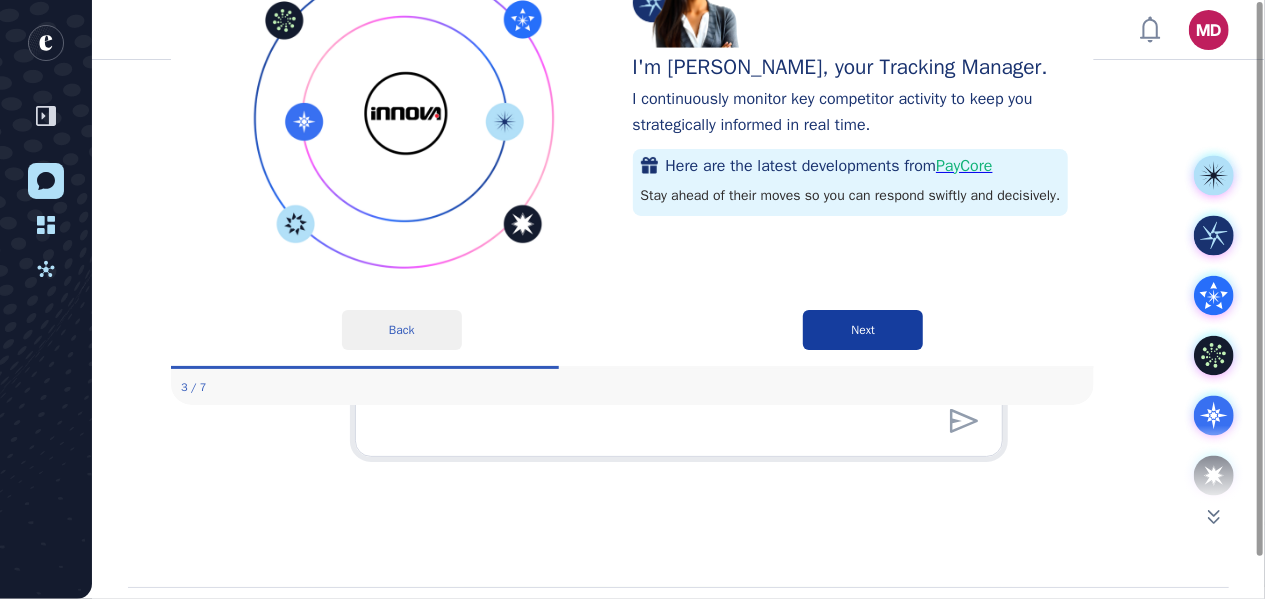 click on "Next" at bounding box center [862, 331] 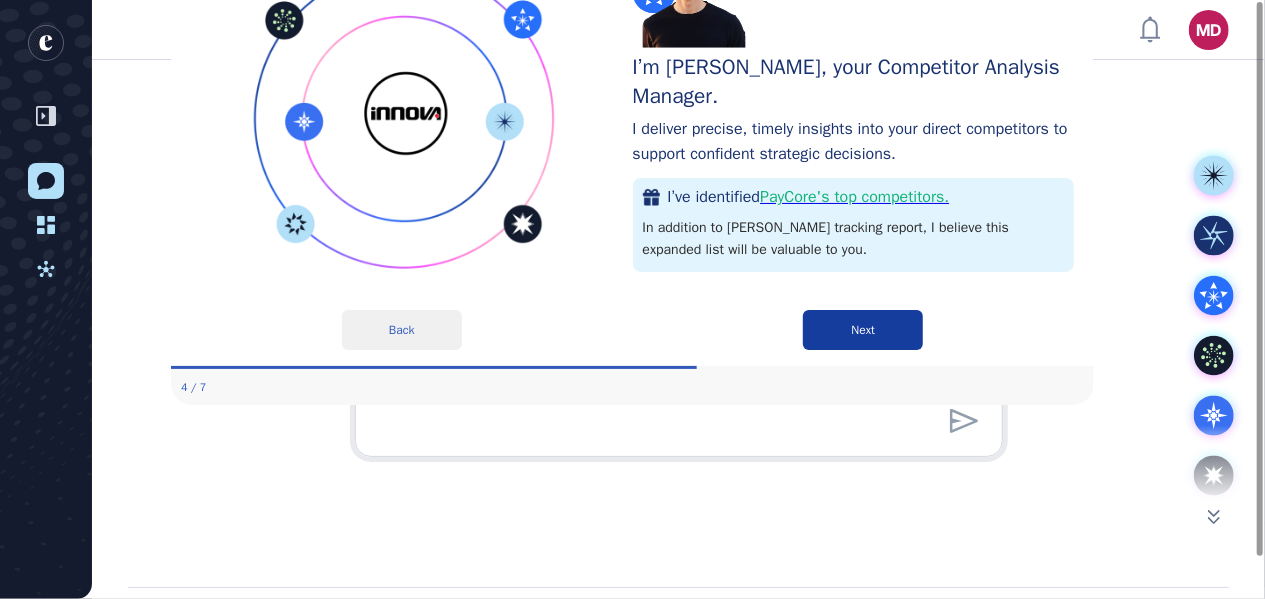 click on "Next" at bounding box center [862, 331] 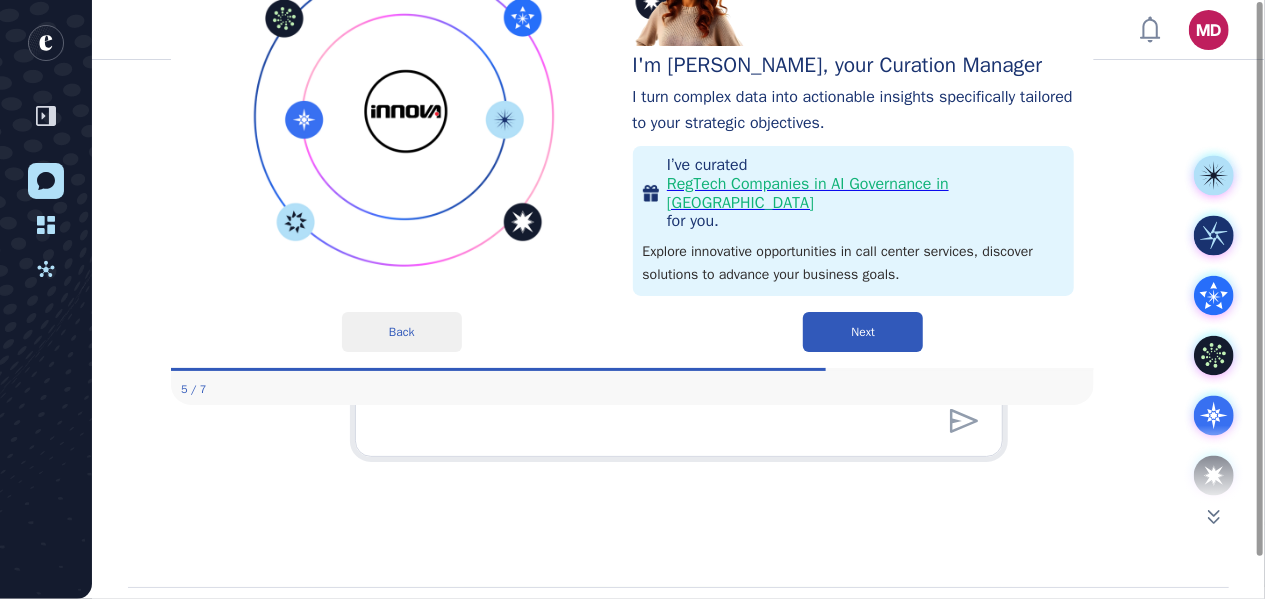 click on "Next" at bounding box center (862, 333) 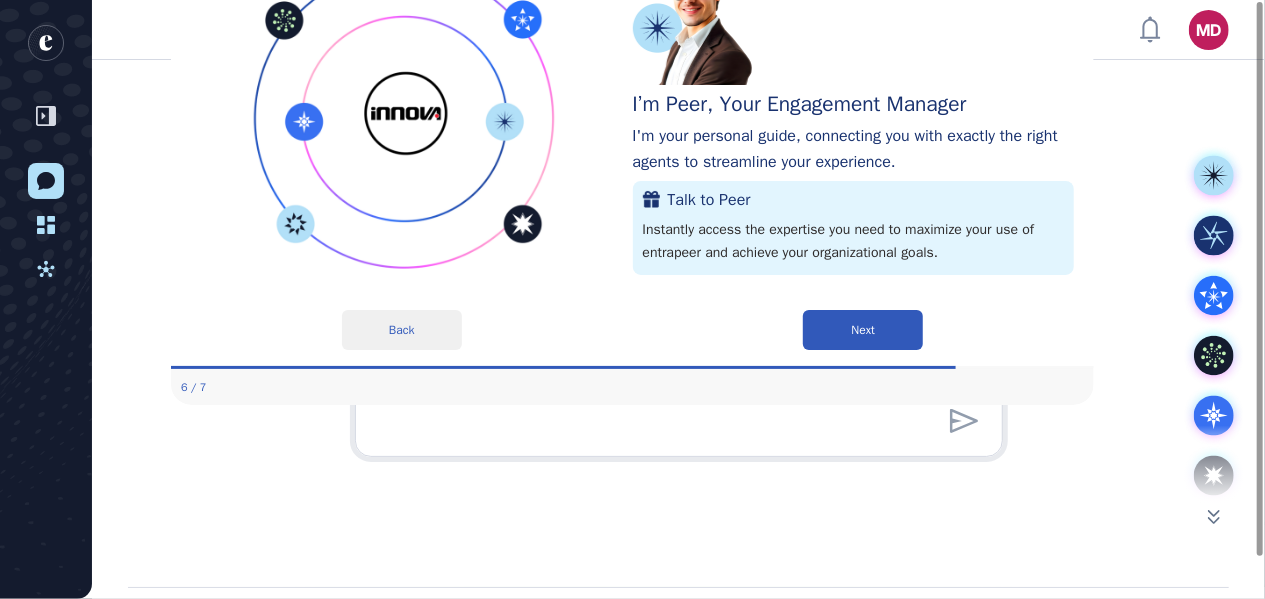 click on "Next" at bounding box center [862, 331] 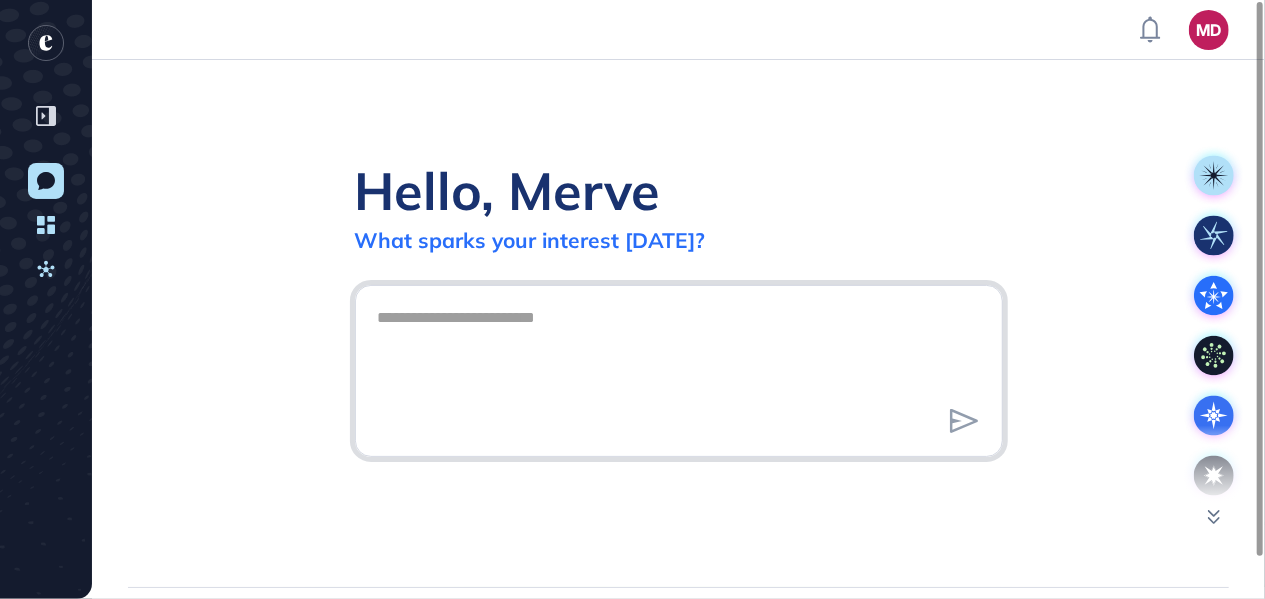 click at bounding box center (679, 368) 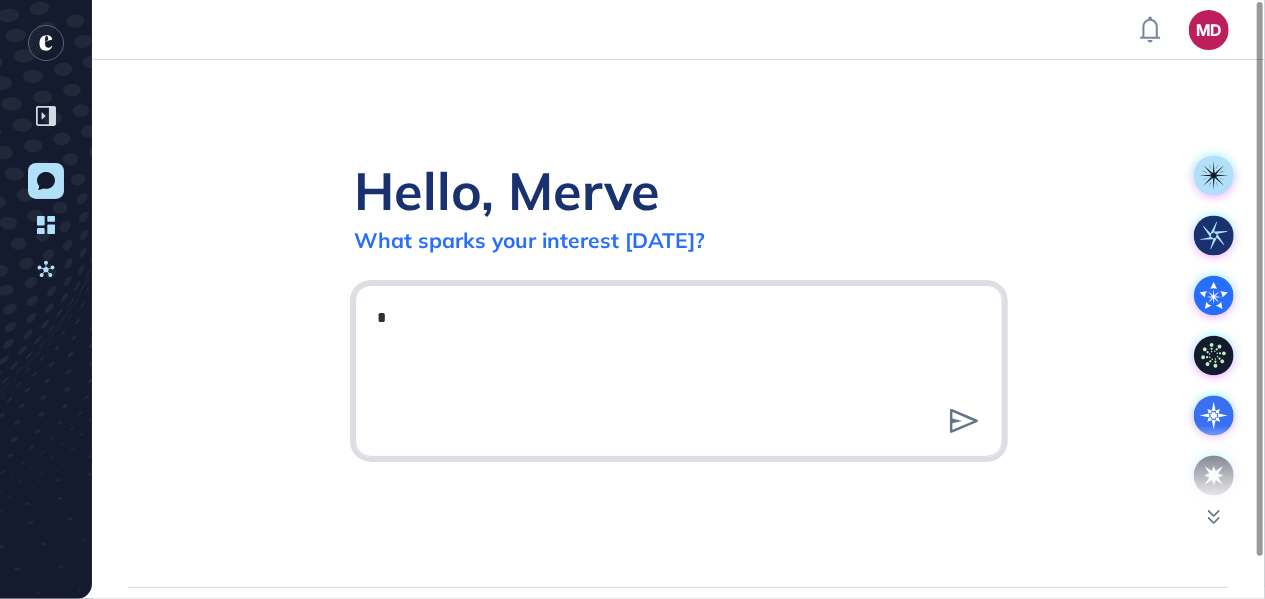 scroll, scrollTop: 0, scrollLeft: 0, axis: both 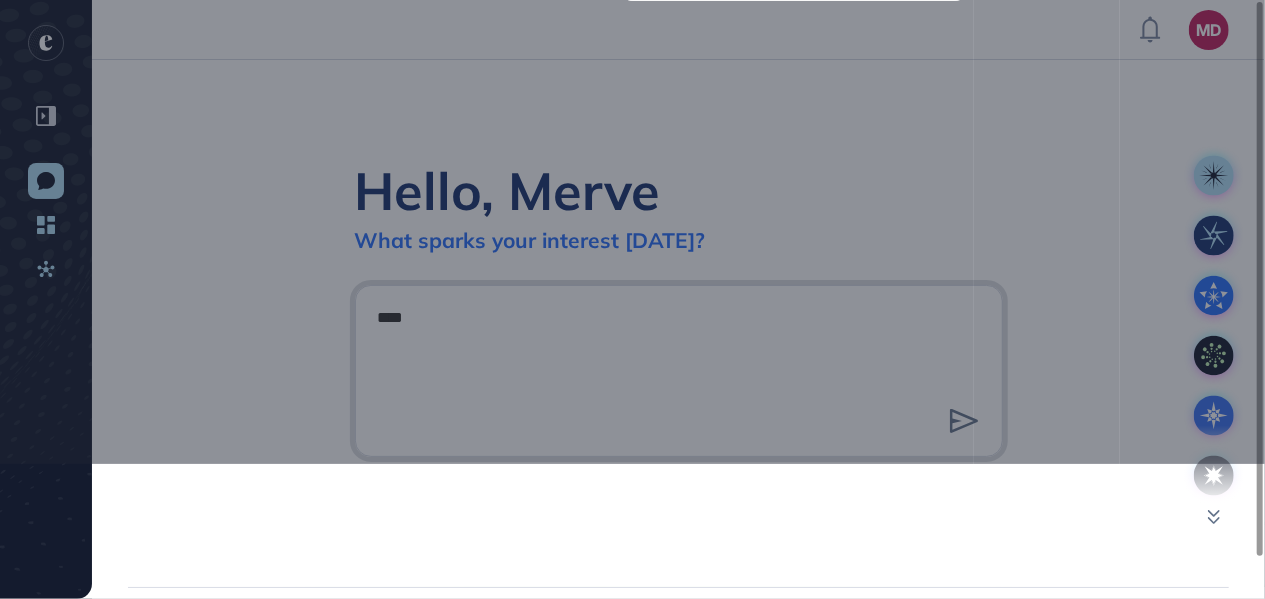 click at bounding box center (1047, 187) 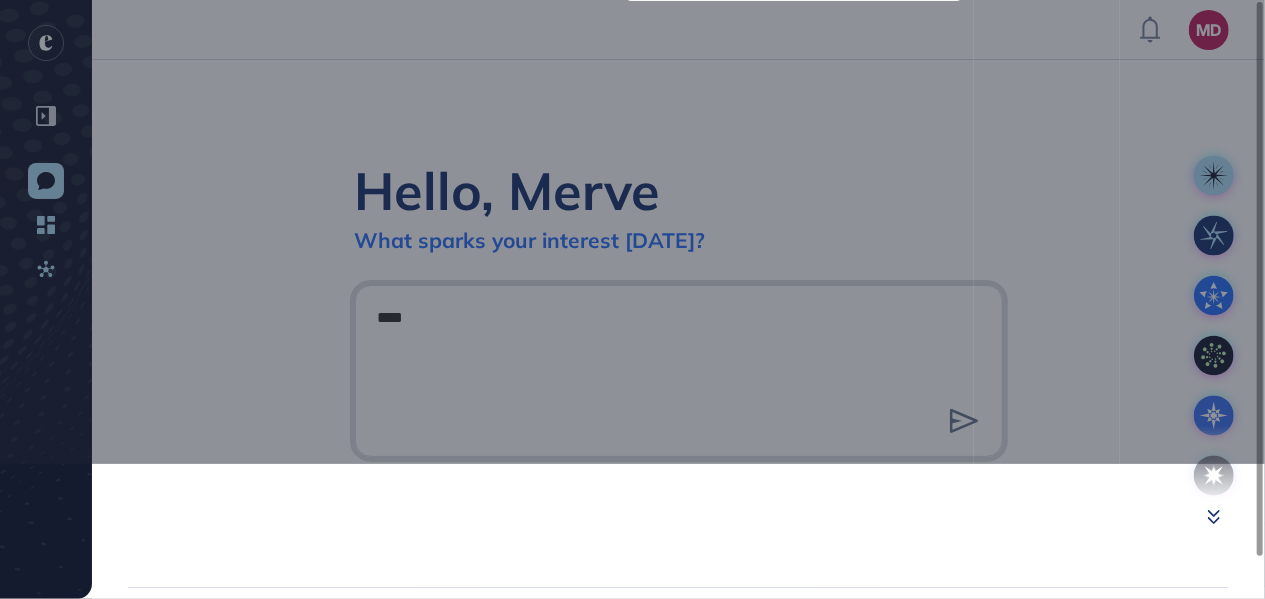 click 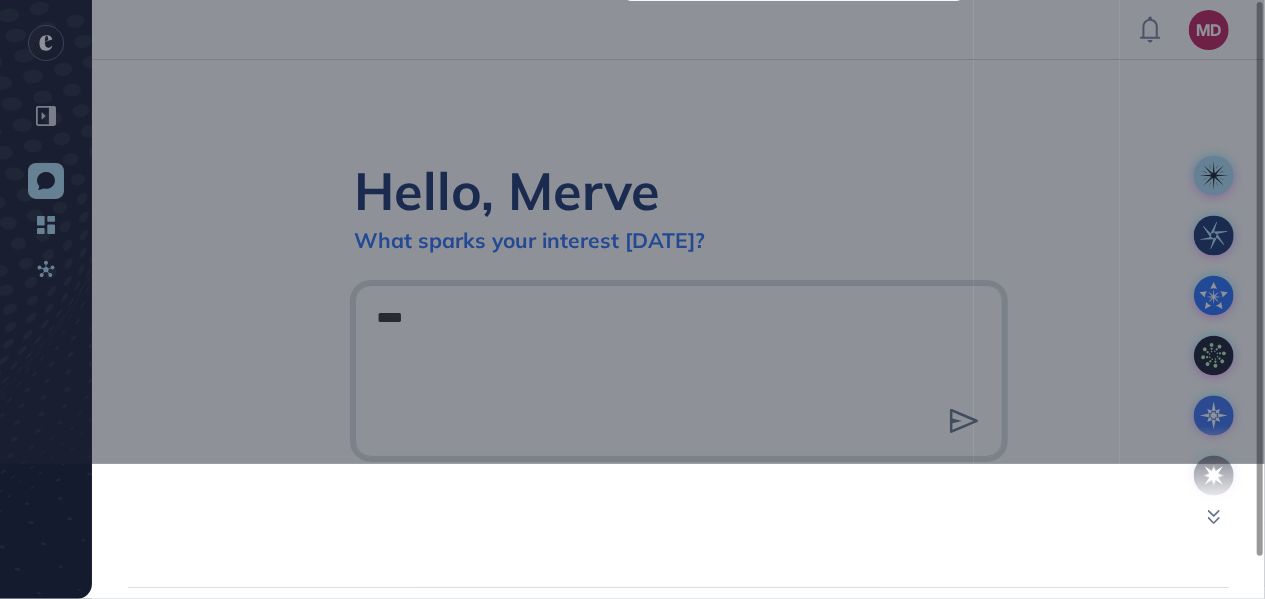 click at bounding box center [487, 164] 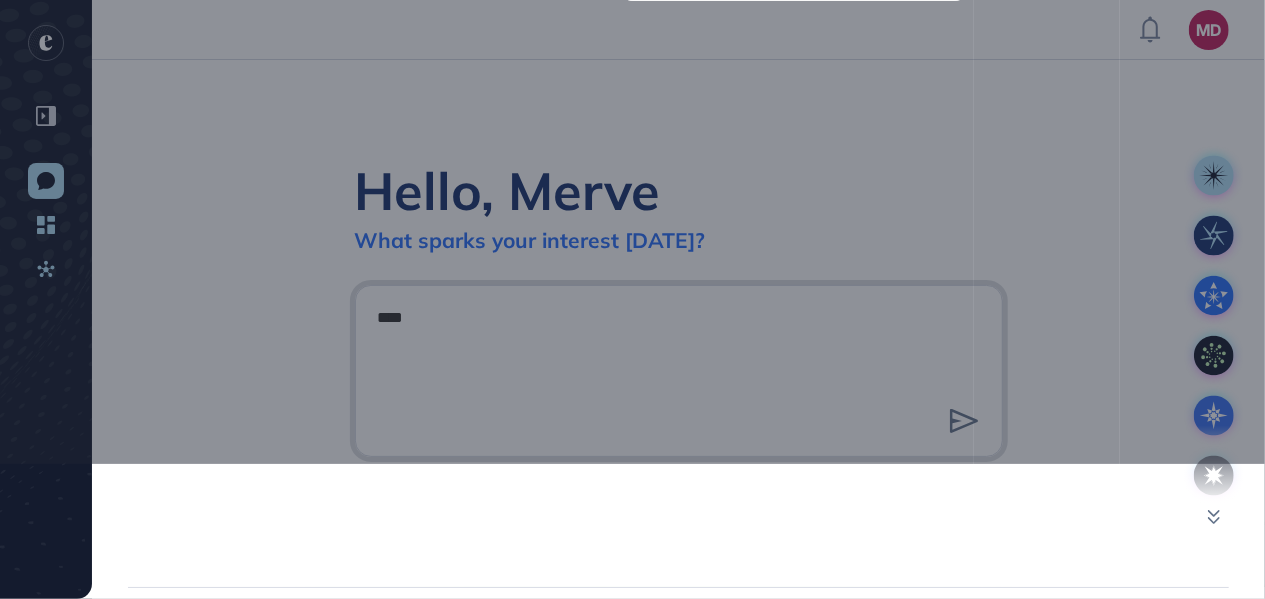 click at bounding box center [487, 164] 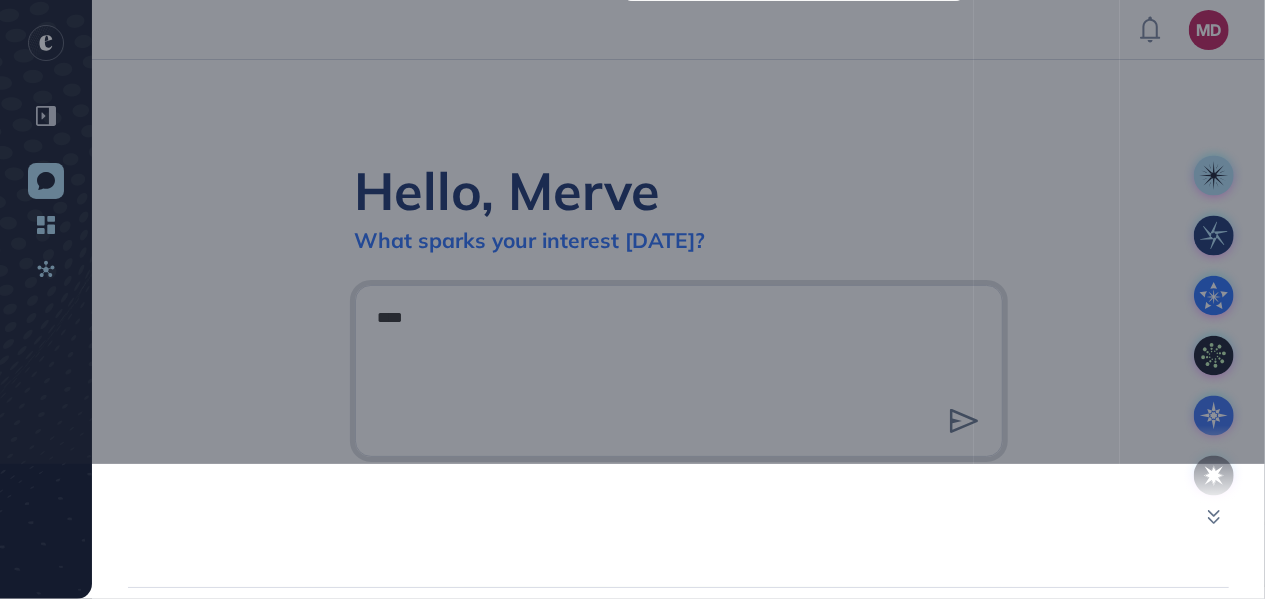 click at bounding box center (487, 164) 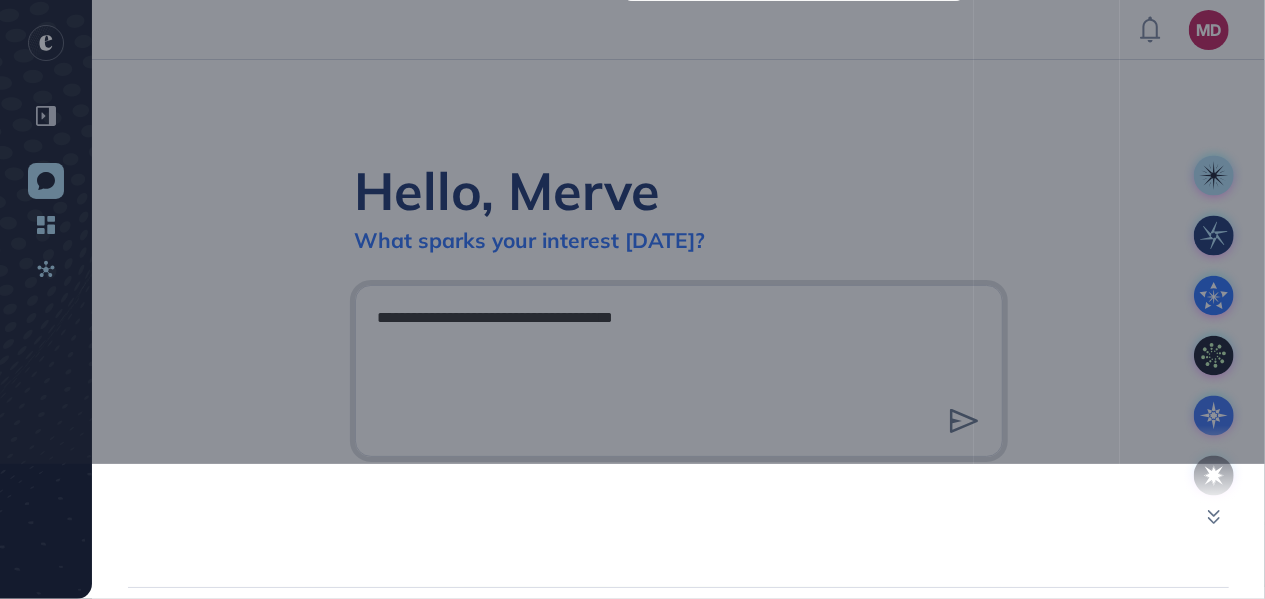 click at bounding box center [487, 164] 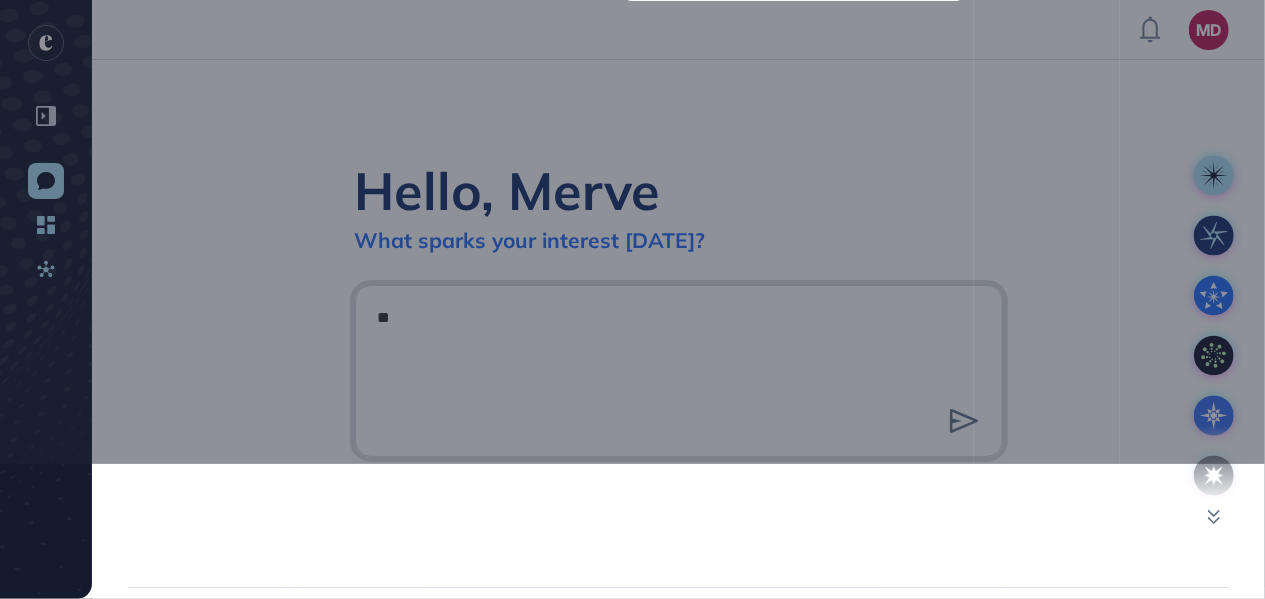 type on "*" 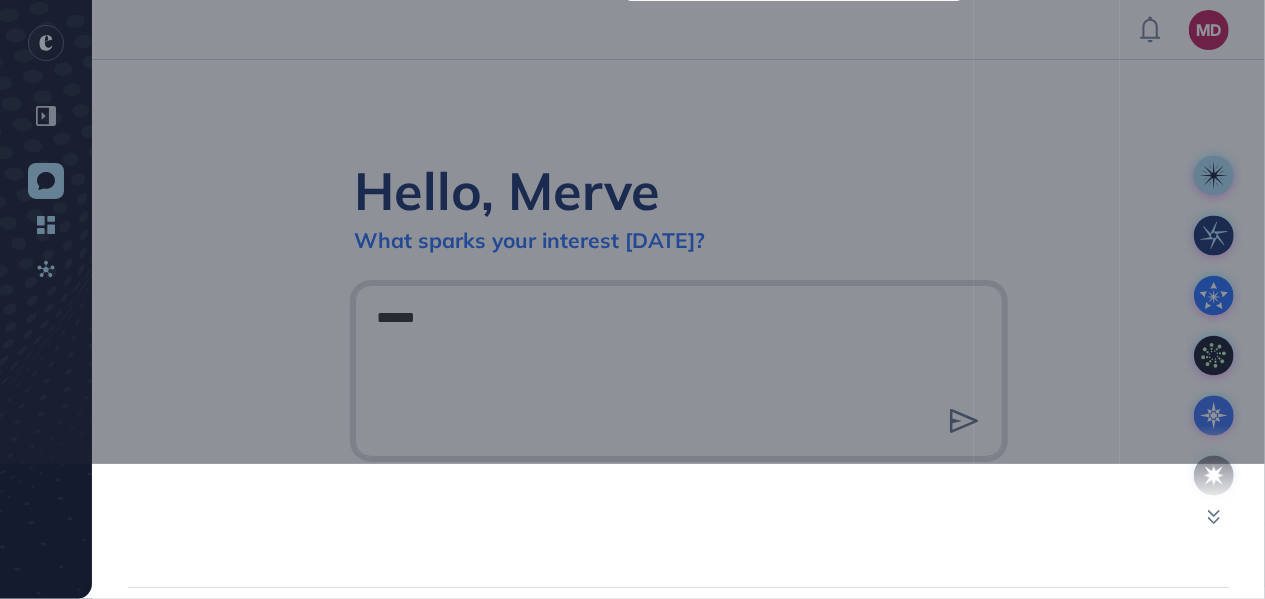 type on "*******" 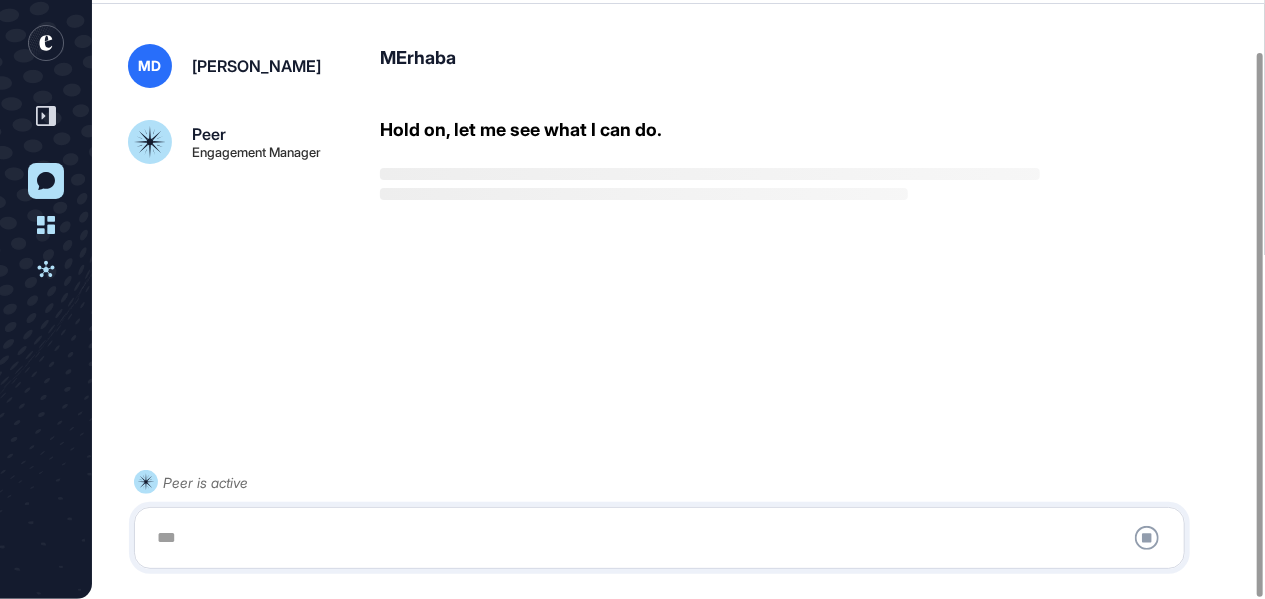 scroll, scrollTop: 56, scrollLeft: 0, axis: vertical 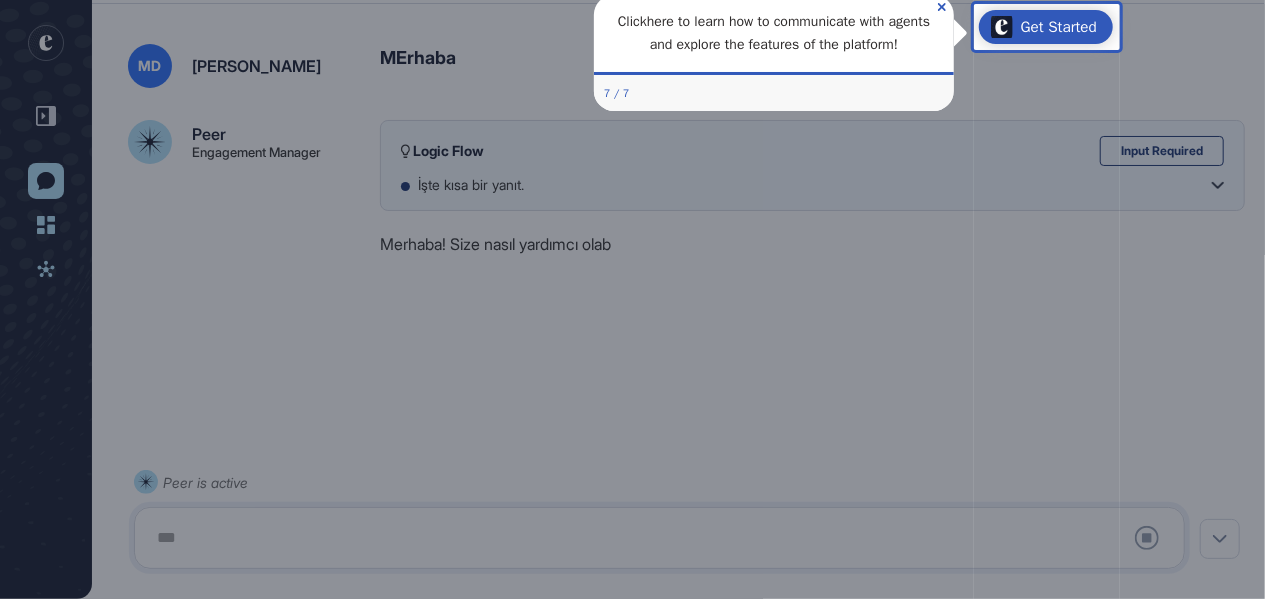 click at bounding box center (487, 299) 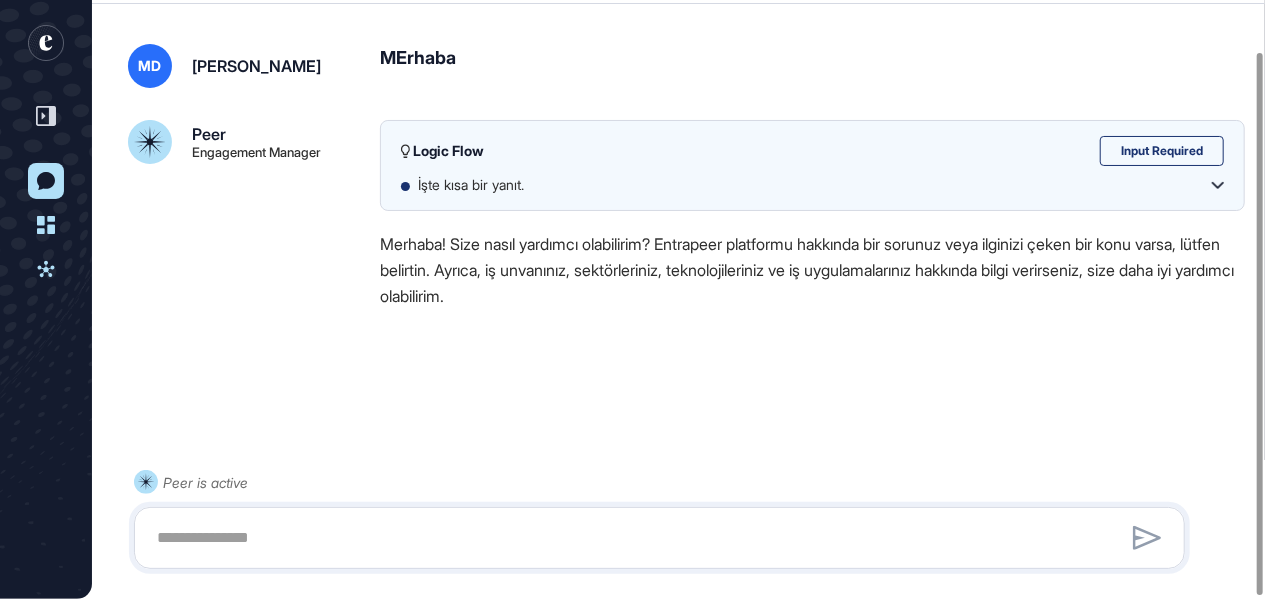scroll, scrollTop: 58, scrollLeft: 0, axis: vertical 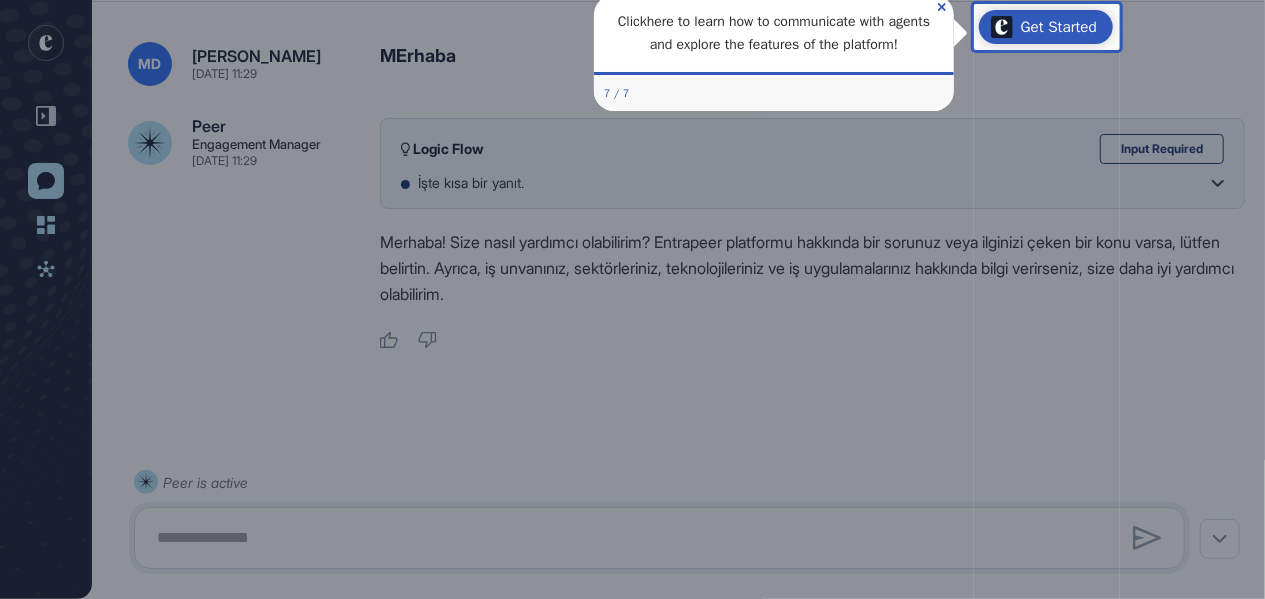 click at bounding box center [487, 299] 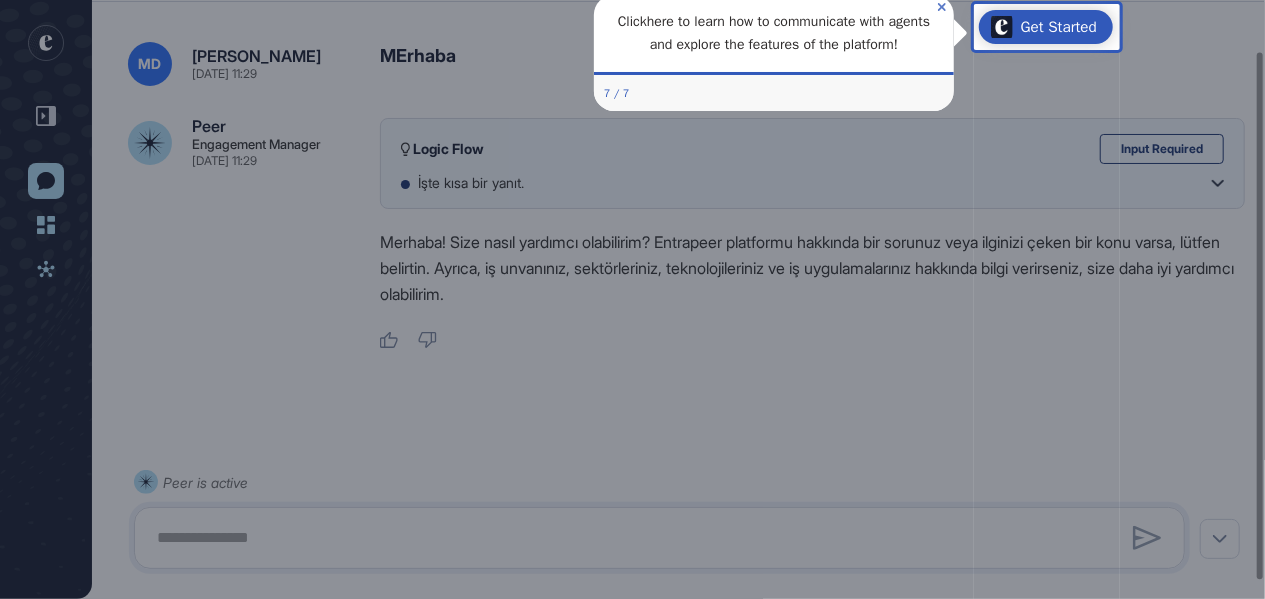 click 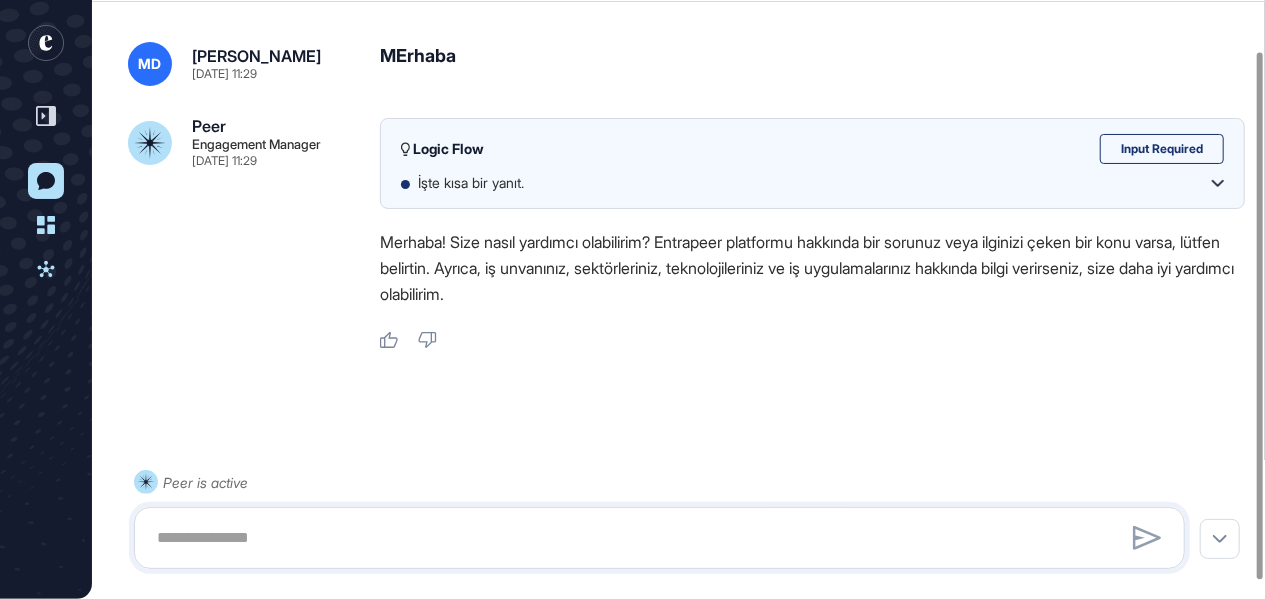 click at bounding box center (659, 538) 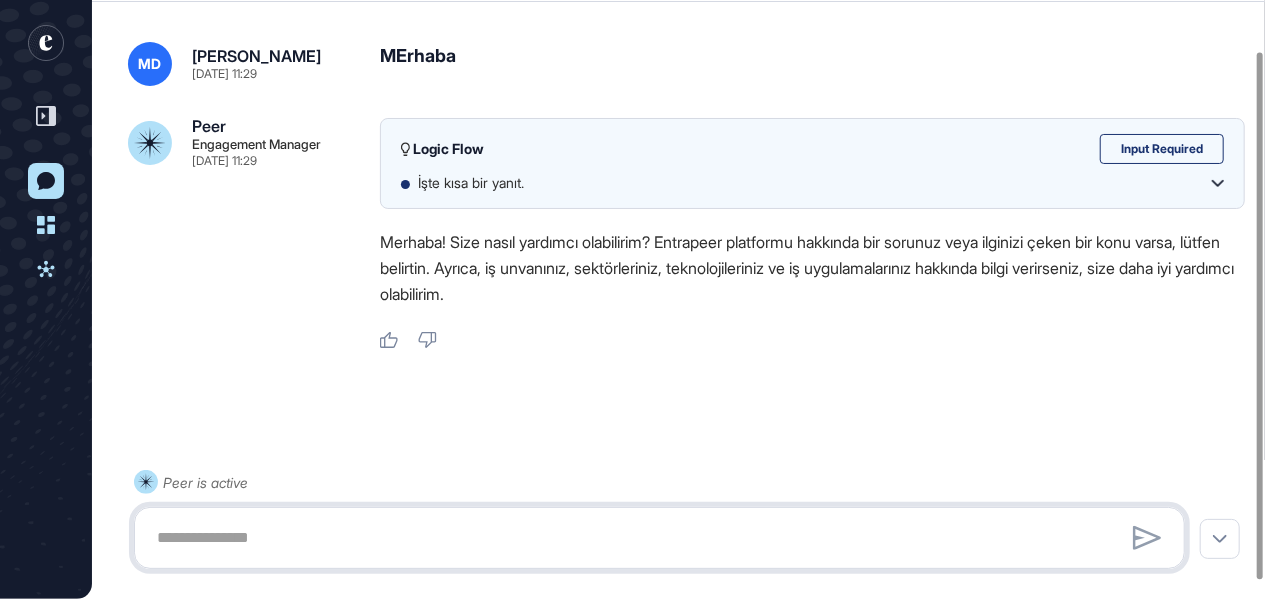 click at bounding box center (659, 538) 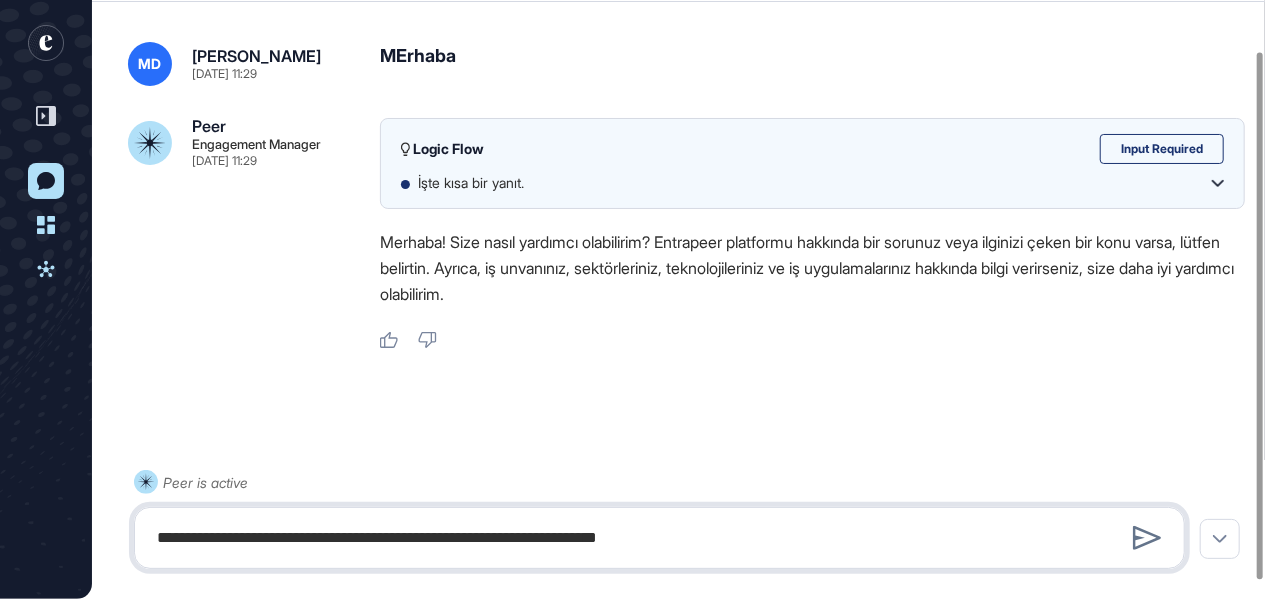 type on "**********" 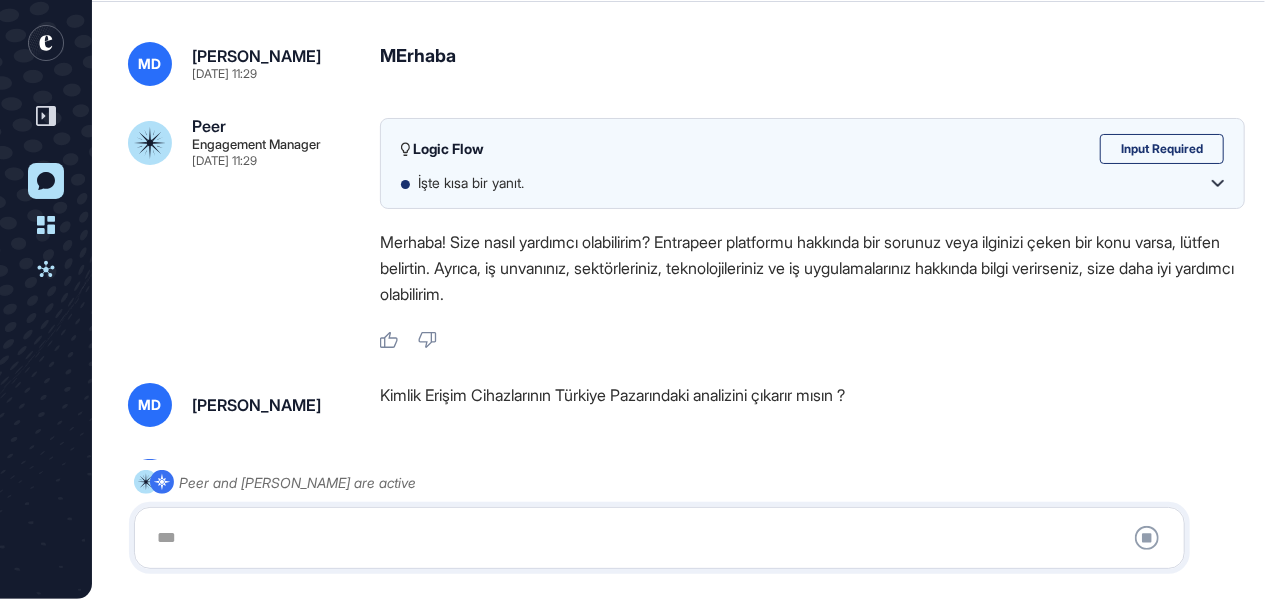 scroll, scrollTop: 289, scrollLeft: 0, axis: vertical 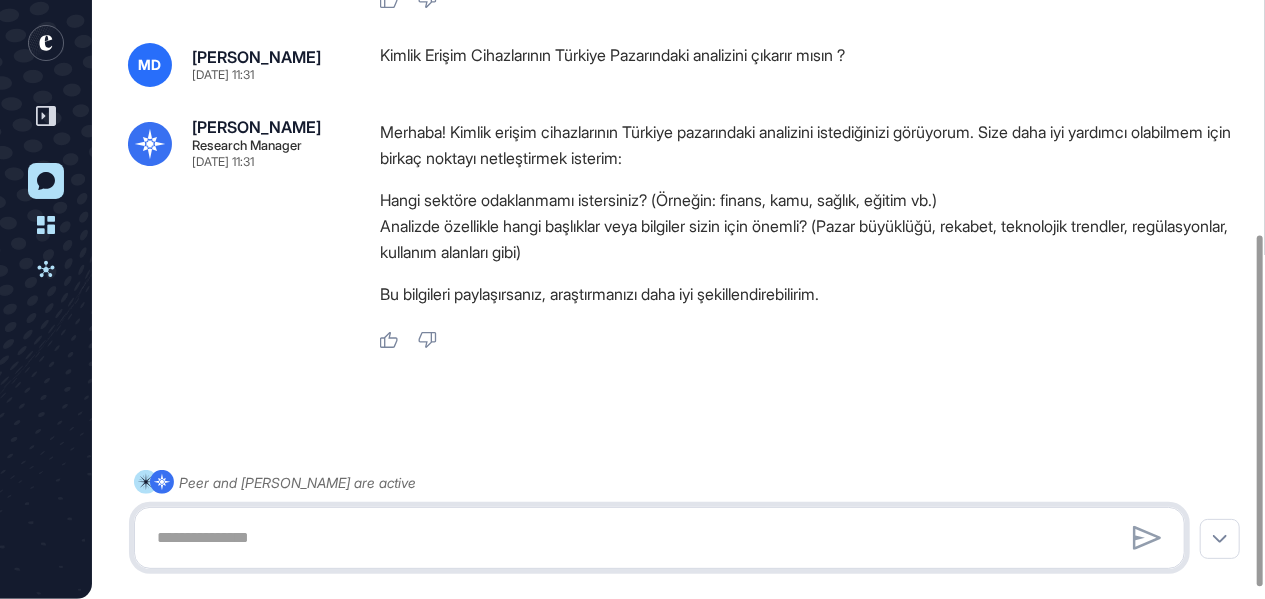 click at bounding box center (659, 538) 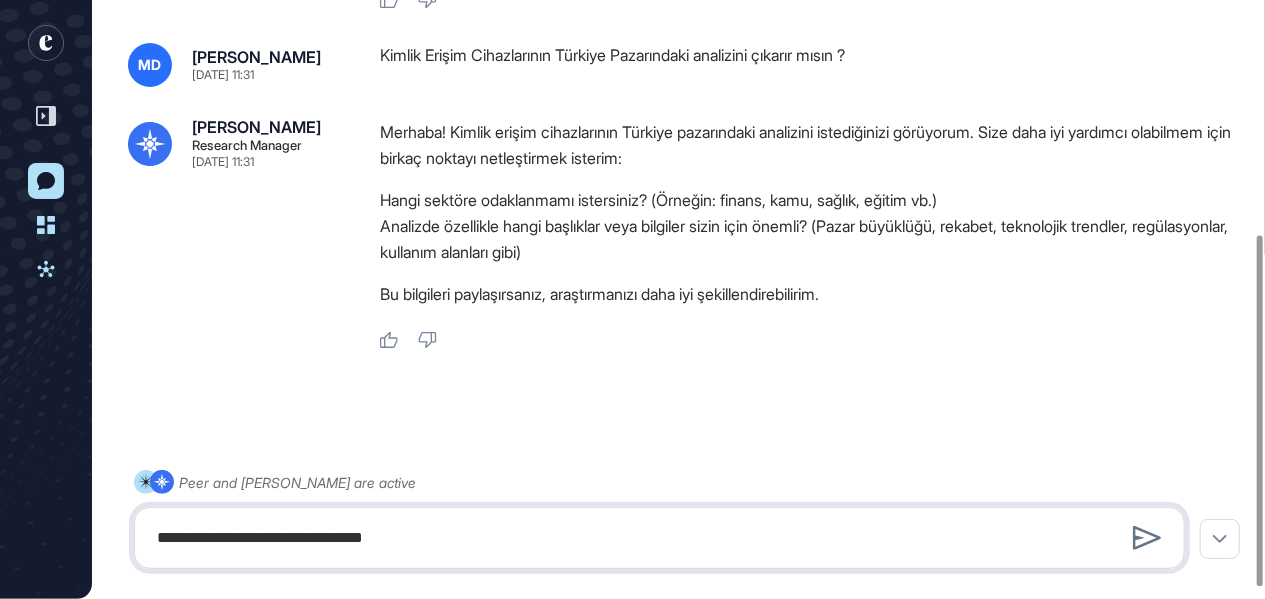type on "**********" 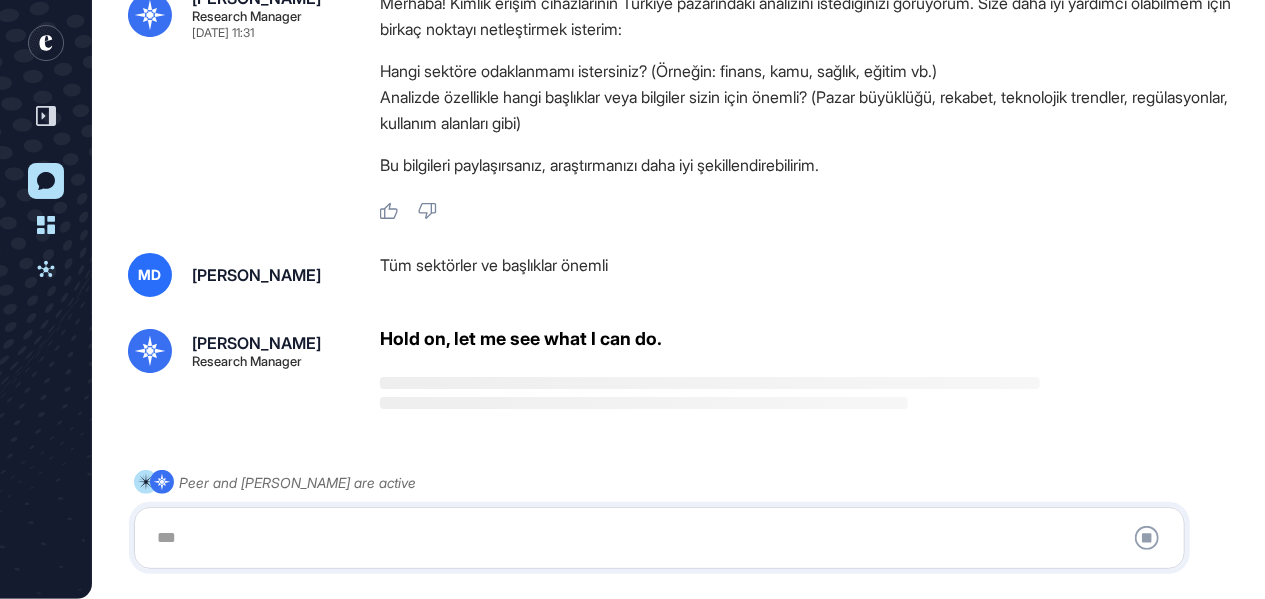 scroll, scrollTop: 628, scrollLeft: 0, axis: vertical 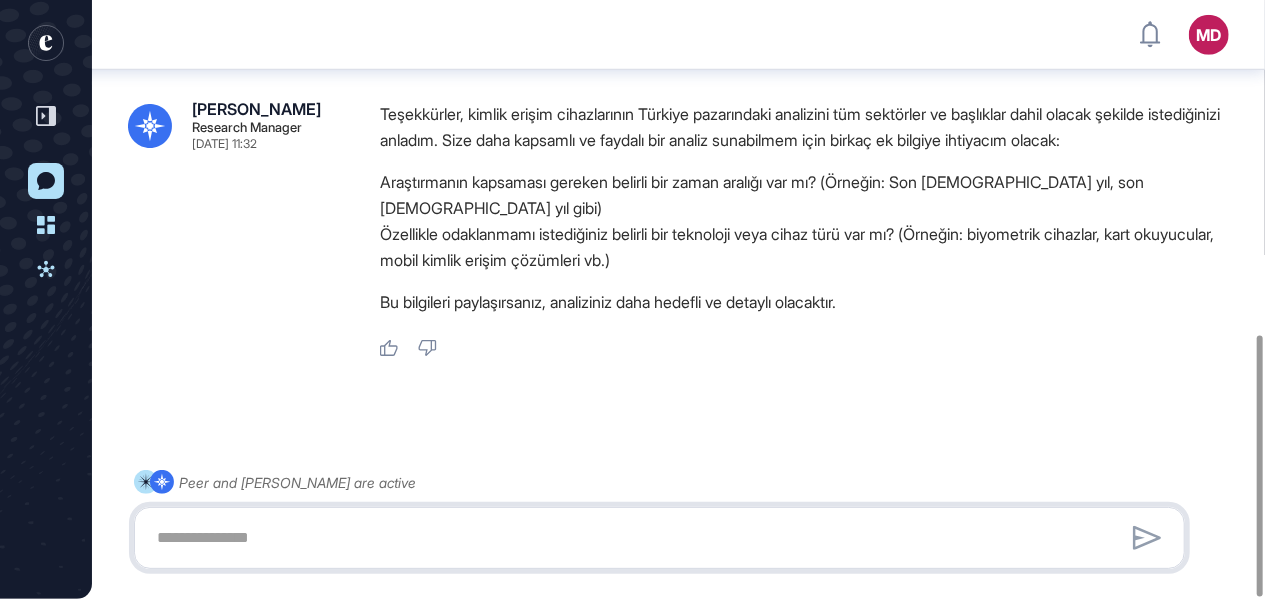 click at bounding box center (659, 538) 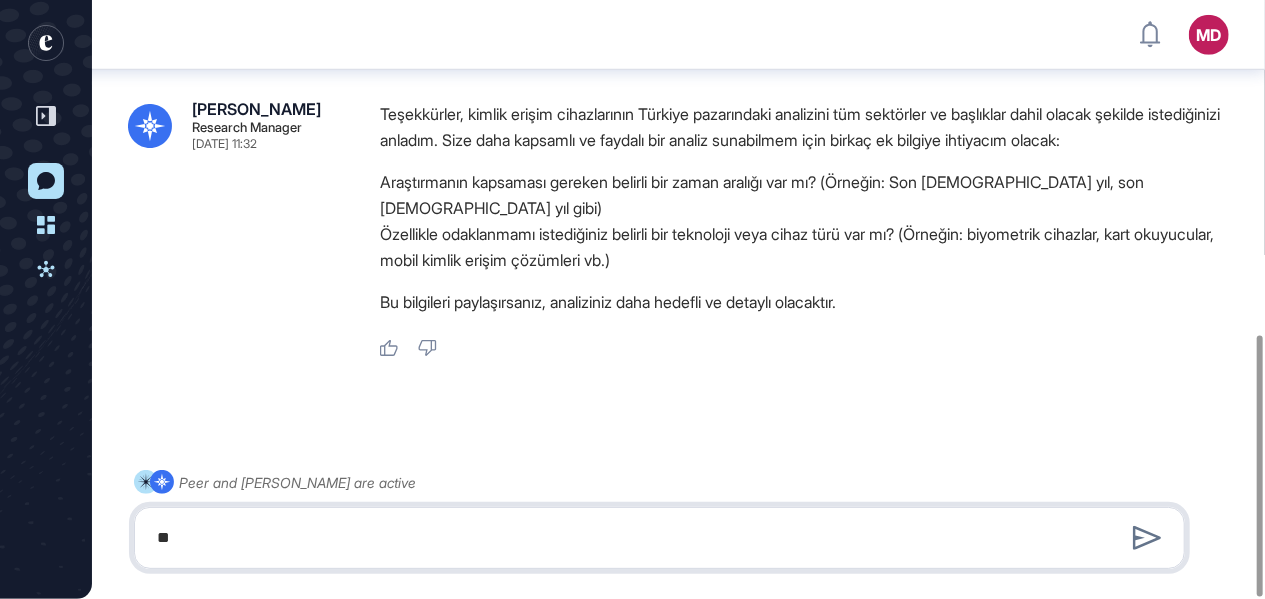 type on "*" 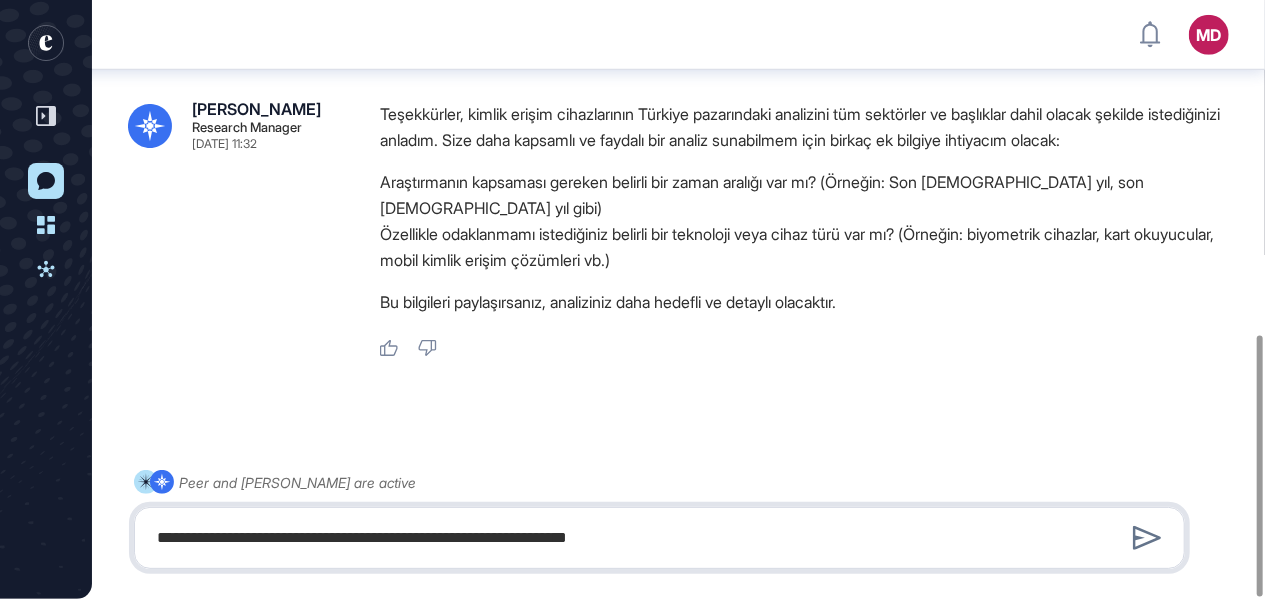 type on "**********" 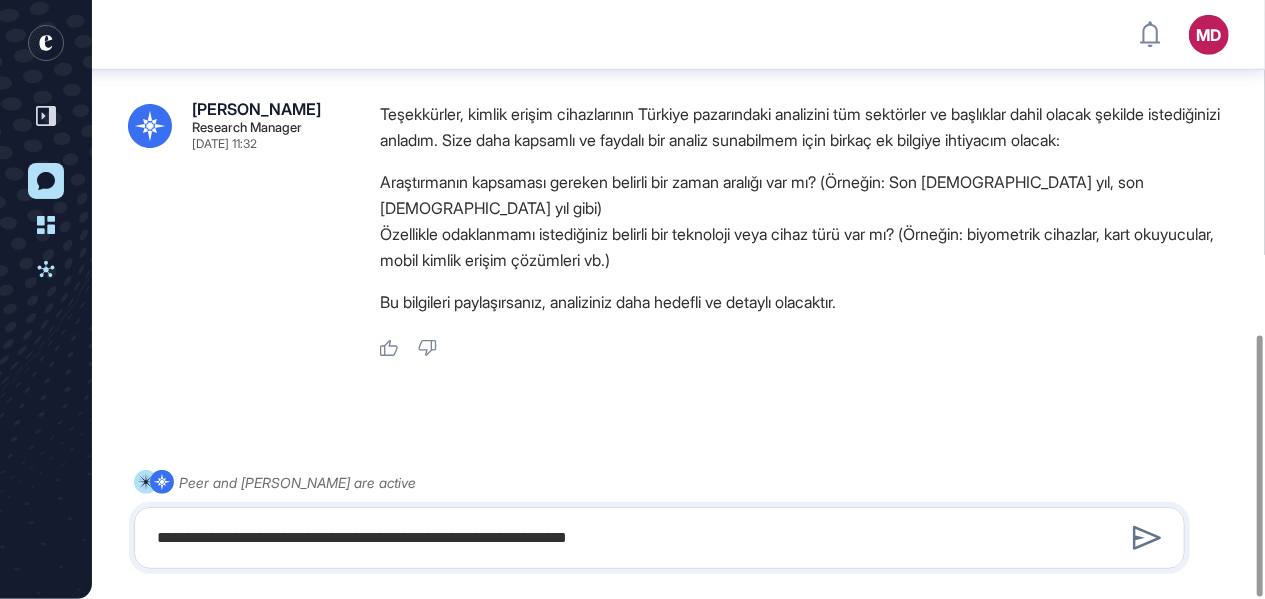 type 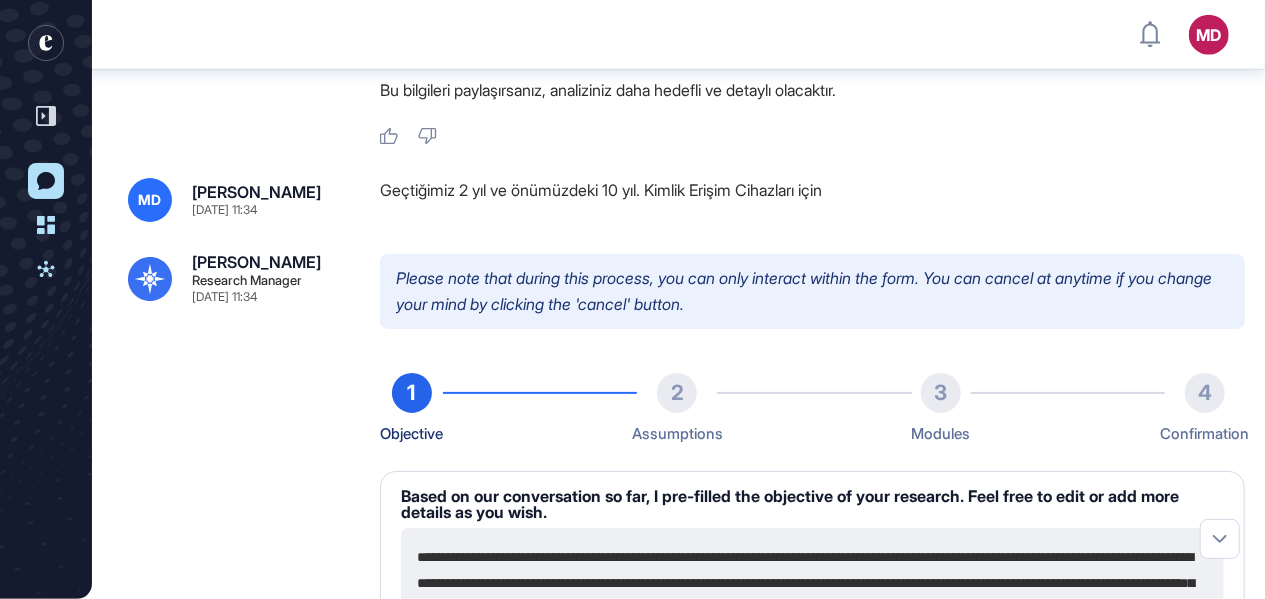 scroll, scrollTop: 1366, scrollLeft: 0, axis: vertical 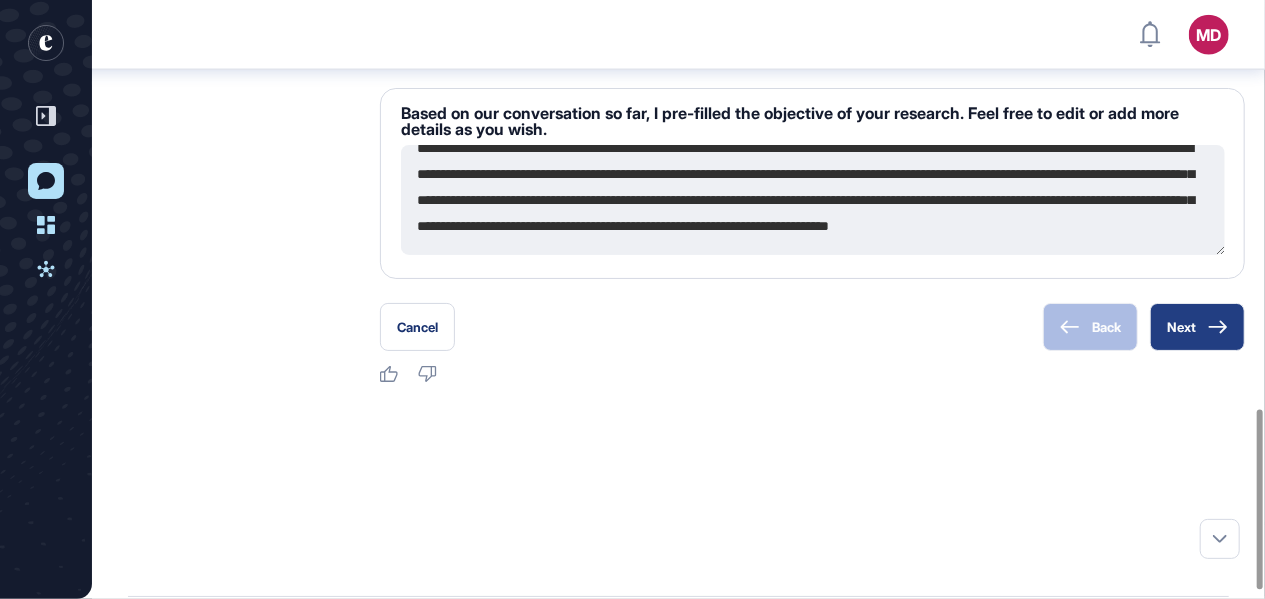 click on "Next" at bounding box center (1197, 327) 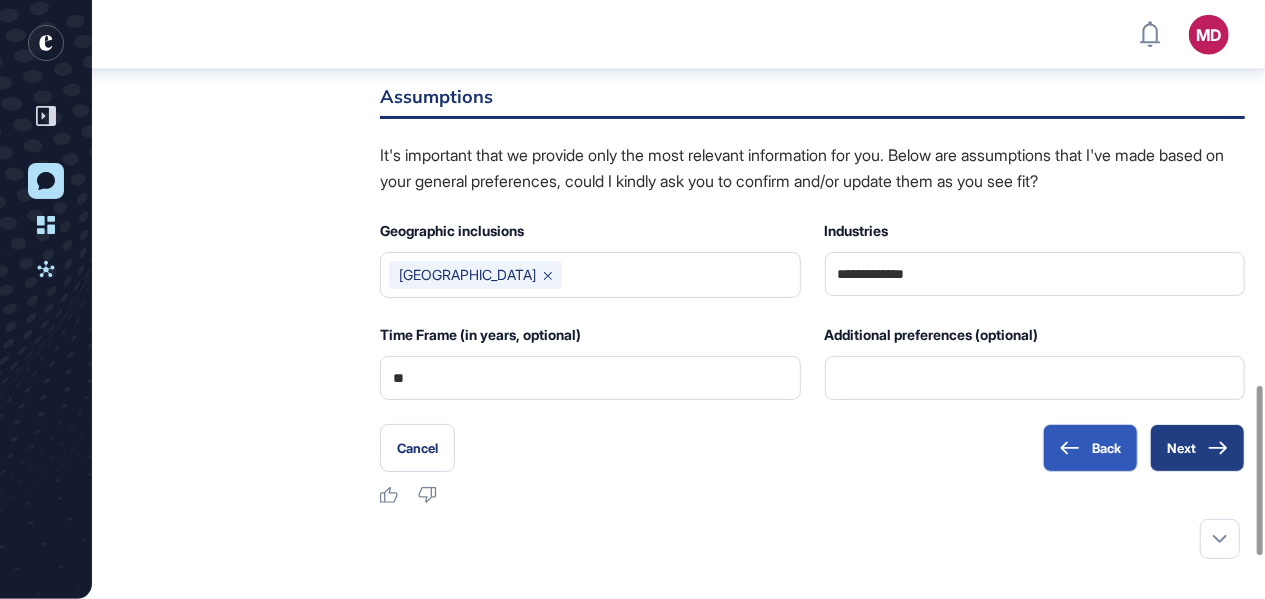 click on "Next" at bounding box center [1197, 448] 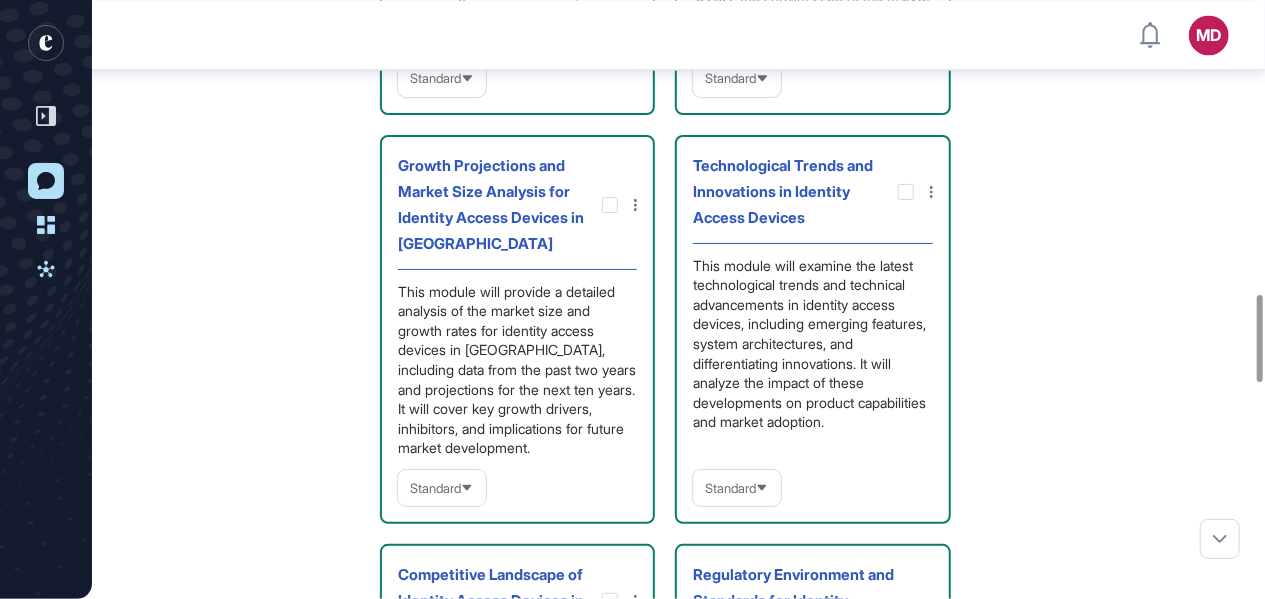 scroll, scrollTop: 2029, scrollLeft: 0, axis: vertical 